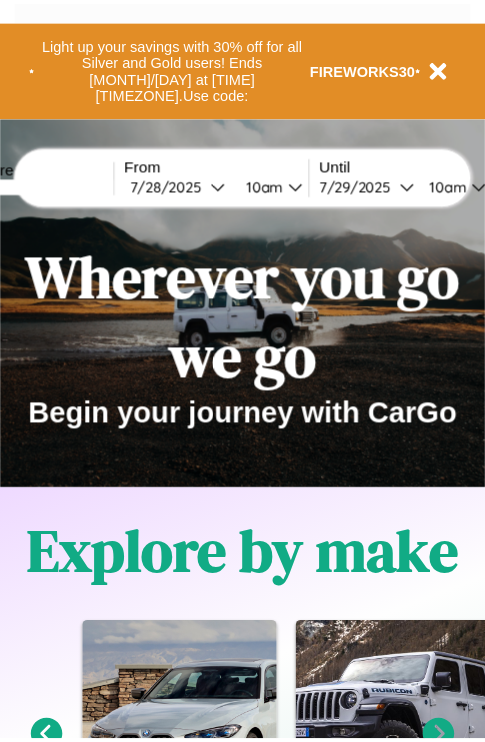 scroll, scrollTop: 0, scrollLeft: 0, axis: both 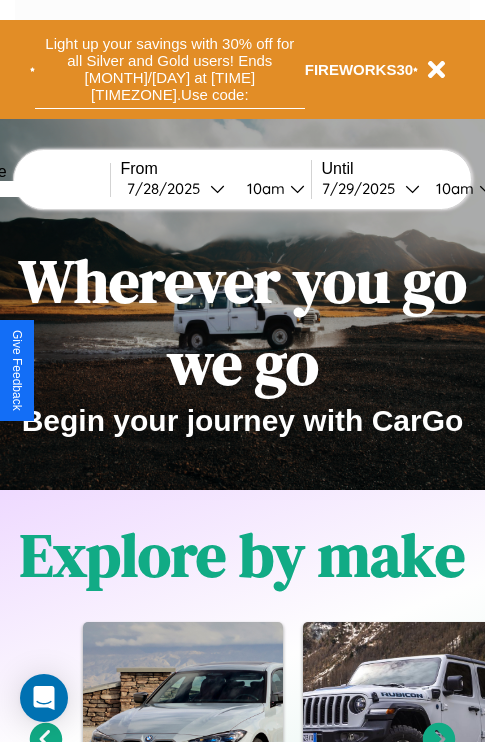 click on "Light up your savings with 30% off for all Silver and Gold users! Ends [MONTH]/[DAY] at [TIME] [TIMEZONE]. Use code: [CODE]" at bounding box center [170, 69] 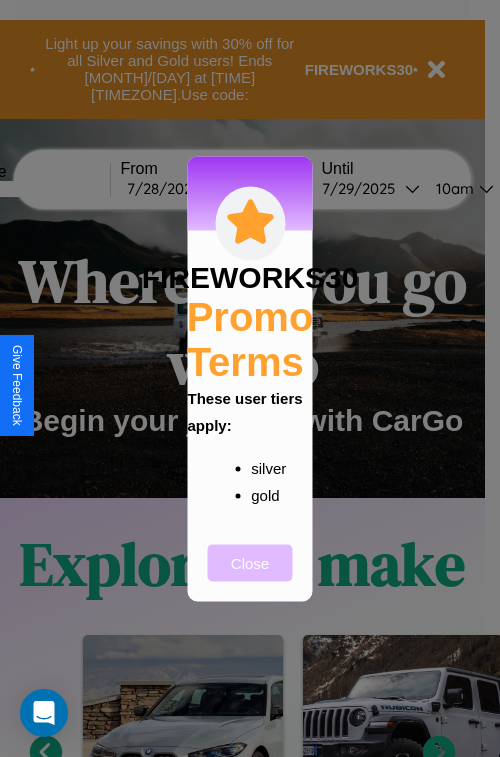click on "Close" at bounding box center [250, 562] 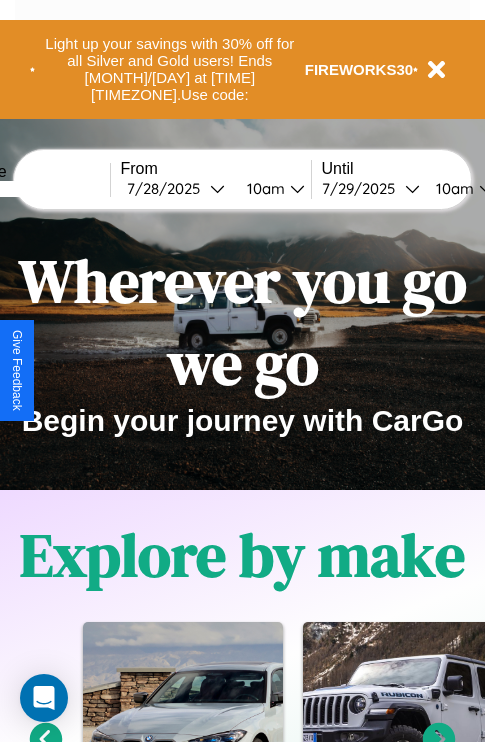 click at bounding box center (35, 189) 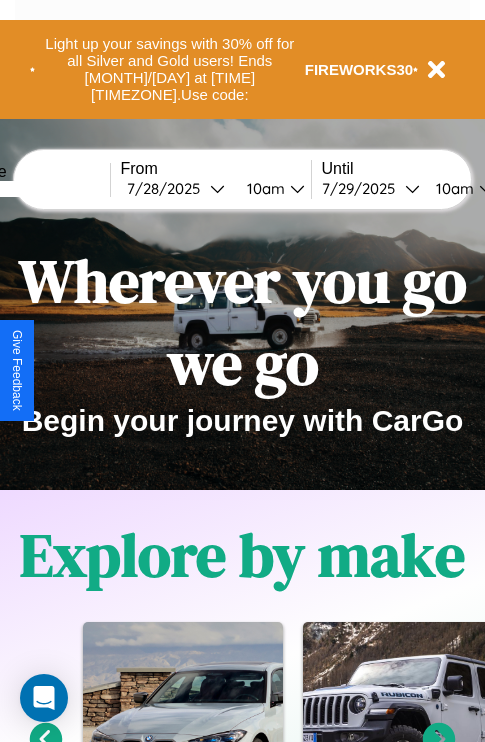 type on "*****" 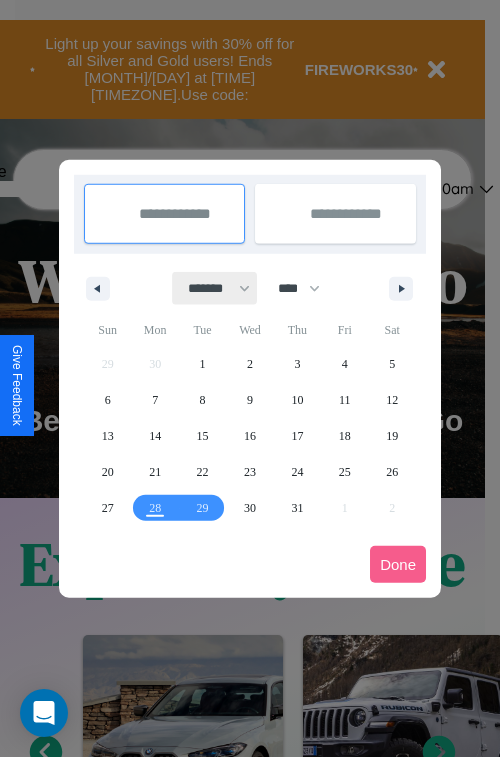 click on "******* ******** ***** ***** *** **** **** ****** ********* ******* ******** ********" at bounding box center (215, 288) 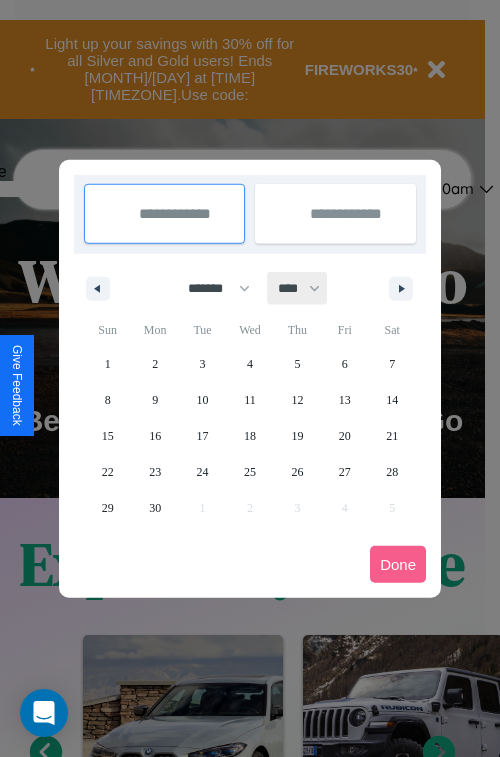 click on "**** **** **** **** **** **** **** **** **** **** **** **** **** **** **** **** **** **** **** **** **** **** **** **** **** **** **** **** **** **** **** **** **** **** **** **** **** **** **** **** **** **** **** **** **** **** **** **** **** **** **** **** **** **** **** **** **** **** **** **** **** **** **** **** **** **** **** **** **** **** **** **** **** **** **** **** **** **** **** **** **** **** **** **** **** **** **** **** **** **** **** **** **** **** **** **** **** **** **** **** **** **** **** **** **** **** **** **** **** **** **** **** **** **** **** **** **** **** **** **** ****" at bounding box center (298, 288) 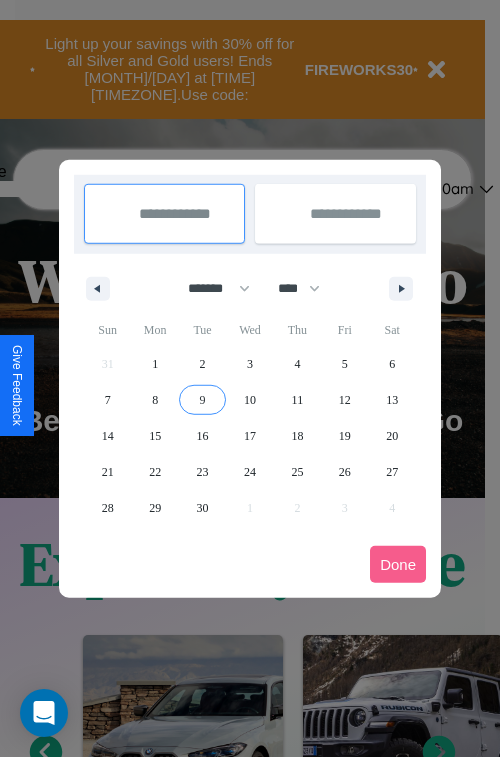 click on "9" at bounding box center (203, 400) 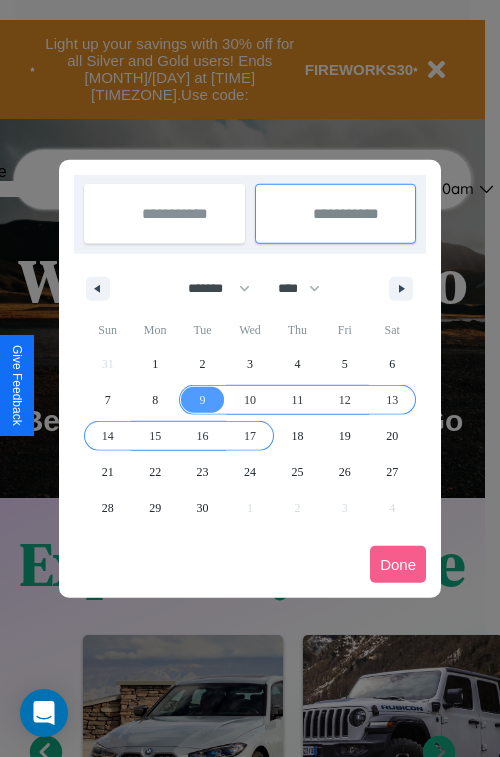 click on "17" at bounding box center [250, 436] 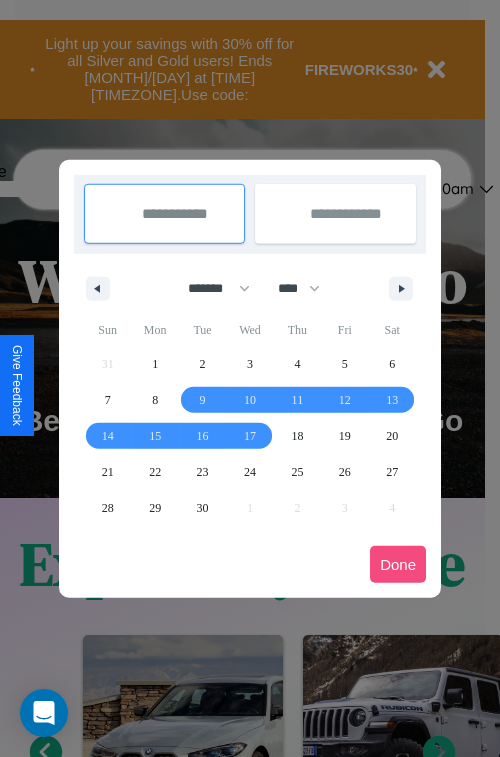 click on "Done" at bounding box center (398, 564) 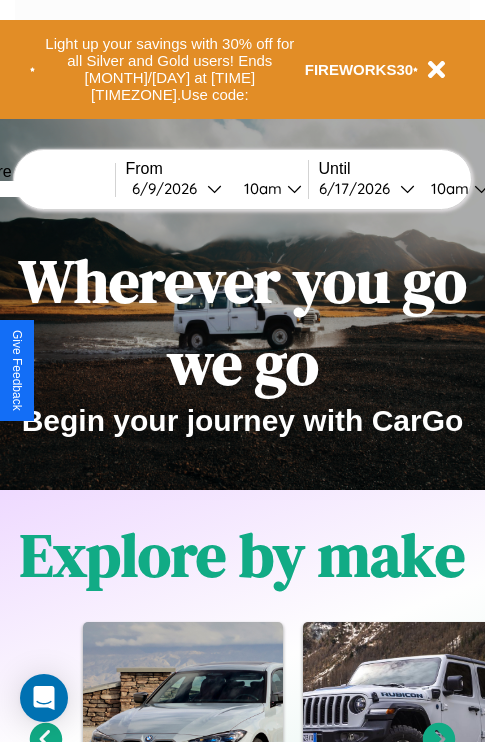scroll, scrollTop: 0, scrollLeft: 71, axis: horizontal 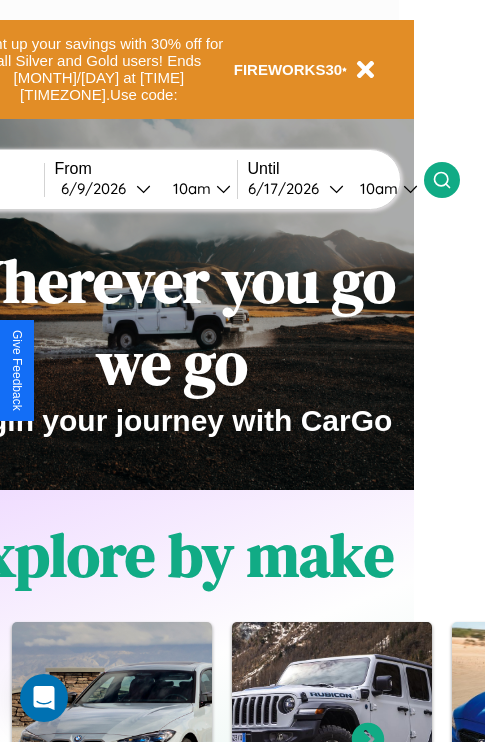 click 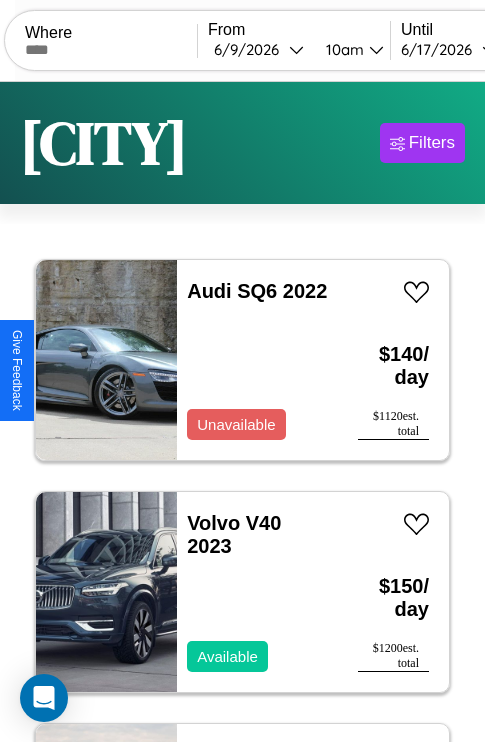 scroll, scrollTop: 95, scrollLeft: 0, axis: vertical 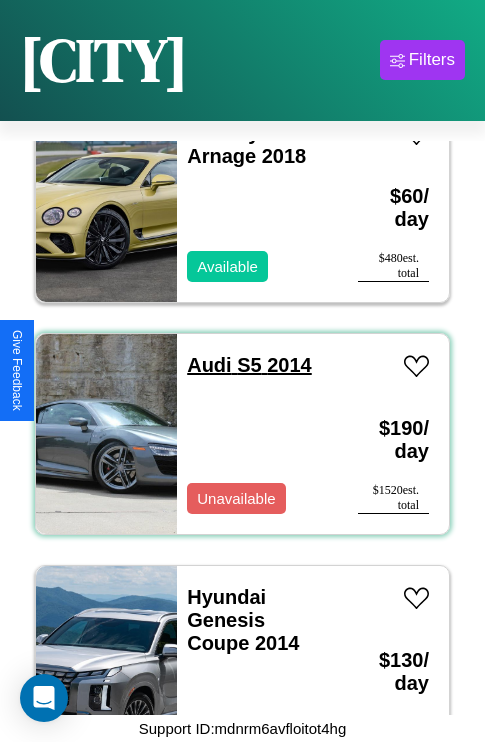 click on "Audi   S5   2014" at bounding box center (249, 365) 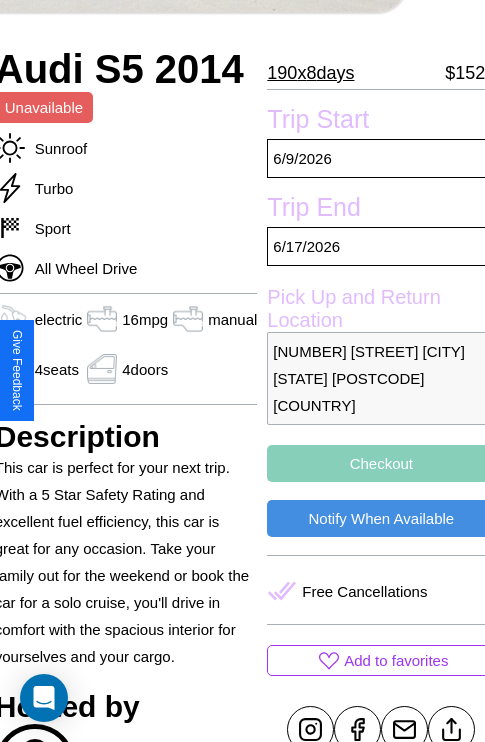 scroll, scrollTop: 400, scrollLeft: 80, axis: both 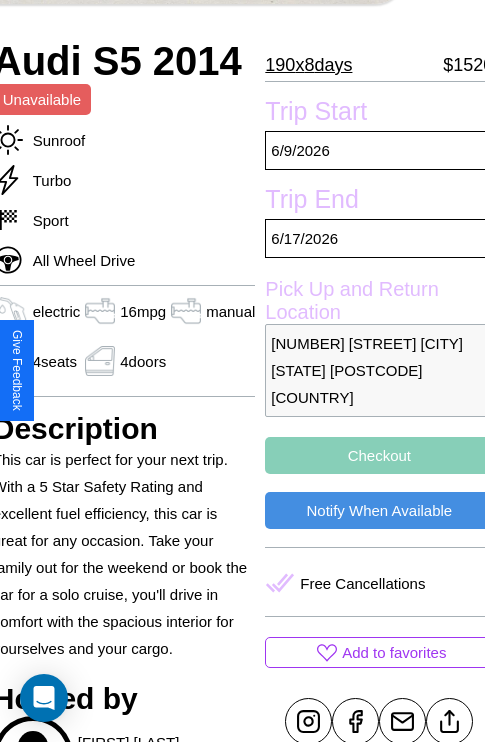 click on "9024 Meadow Lane  Perth Western Australia 10531 Australia" at bounding box center [379, 370] 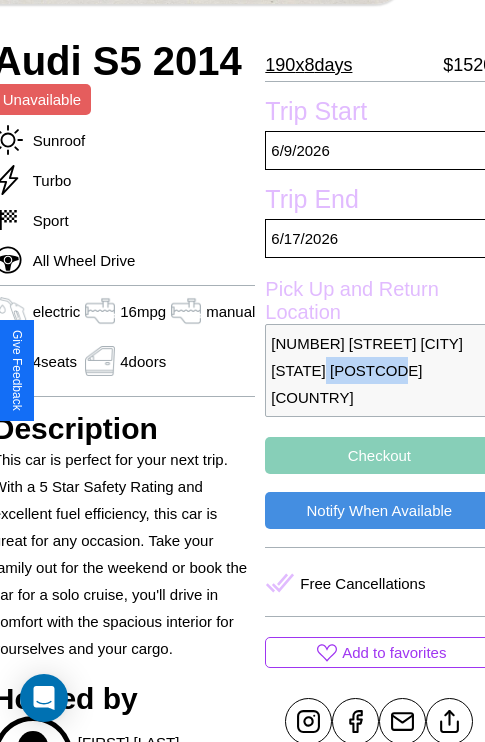 click on "9024 Meadow Lane  Perth Western Australia 10531 Australia" at bounding box center [379, 370] 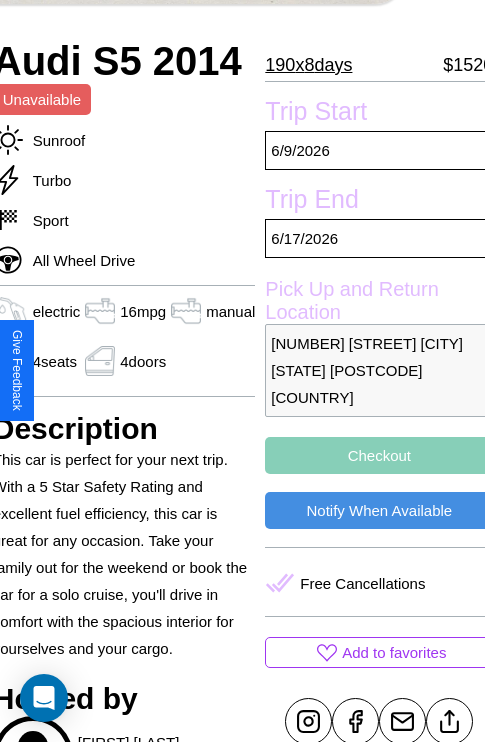 click on "9024 Meadow Lane  Perth Western Australia 10531 Australia" at bounding box center [379, 370] 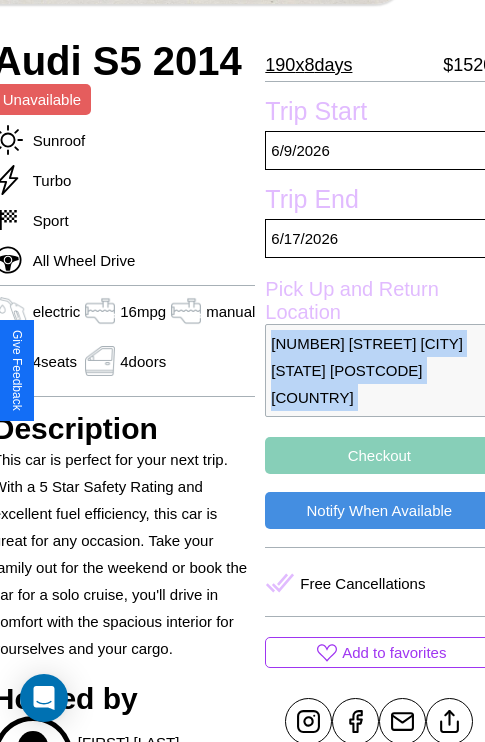 click on "9024 Meadow Lane  Perth Western Australia 10531 Australia" at bounding box center [379, 370] 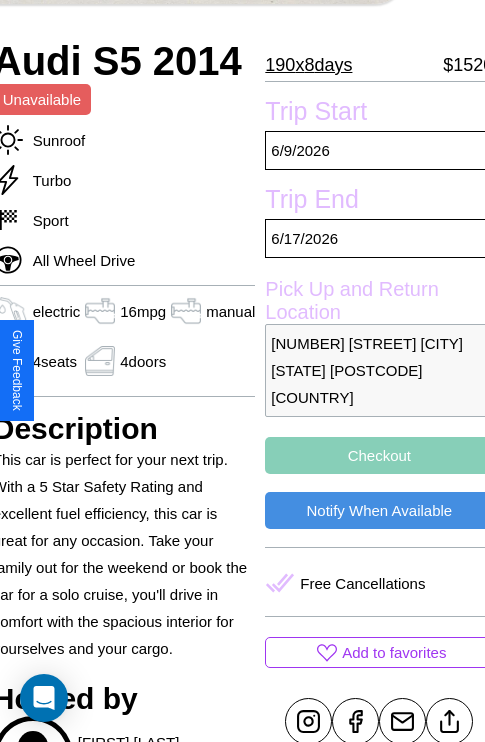 click on "9024 Meadow Lane  Perth Western Australia 10531 Australia" at bounding box center [379, 370] 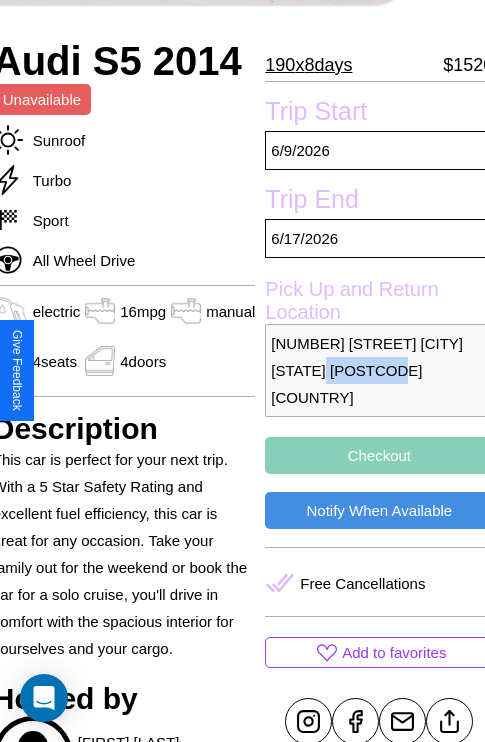 click on "9024 Meadow Lane  Perth Western Australia 10531 Australia" at bounding box center (379, 370) 